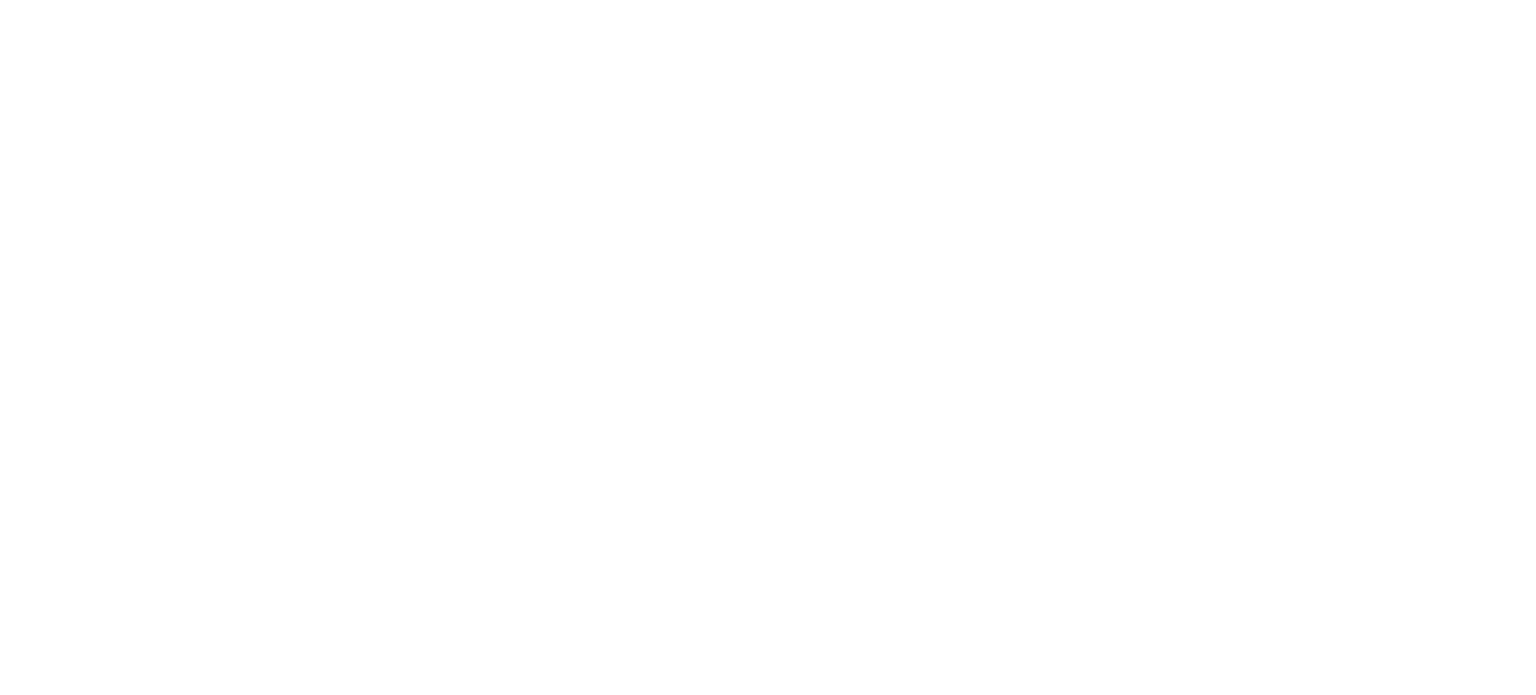 scroll, scrollTop: 0, scrollLeft: 0, axis: both 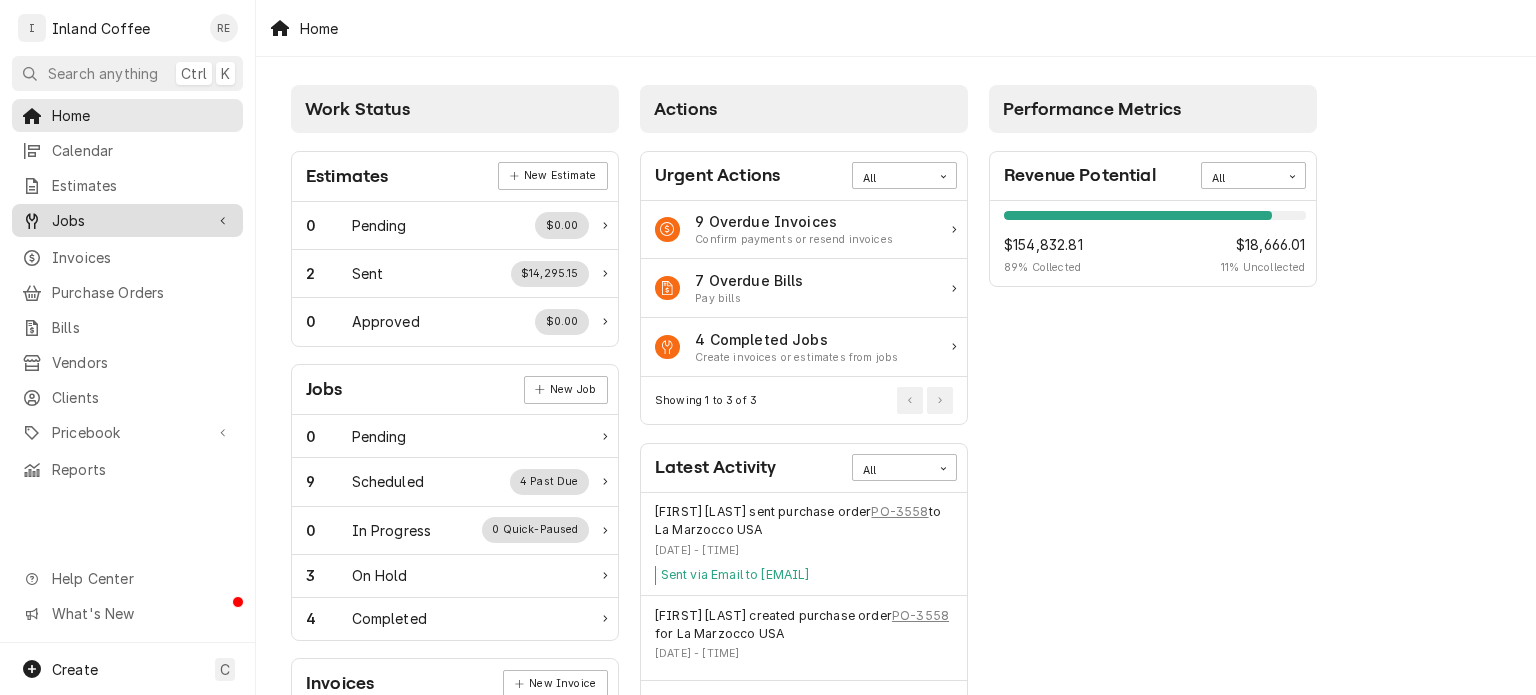 click on "Jobs" at bounding box center [127, 220] 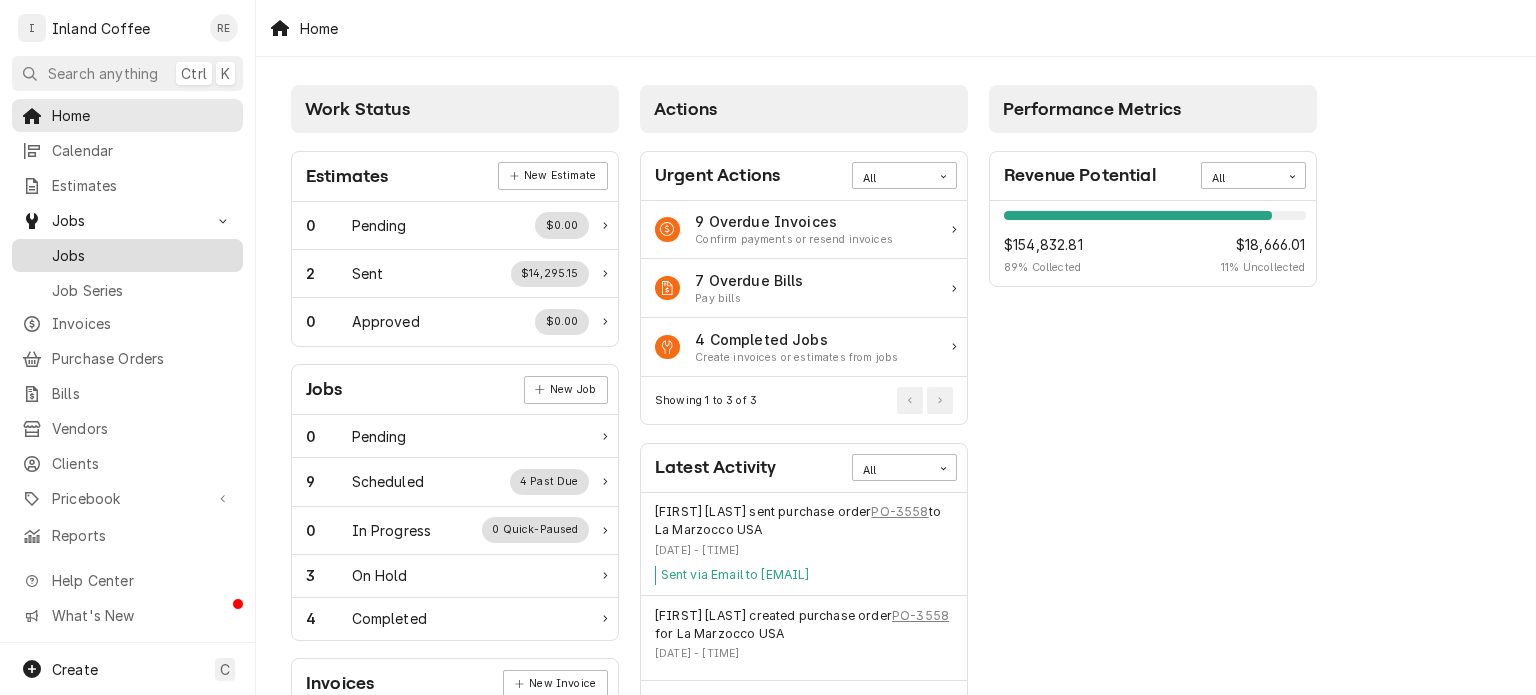 click on "Jobs" at bounding box center [142, 255] 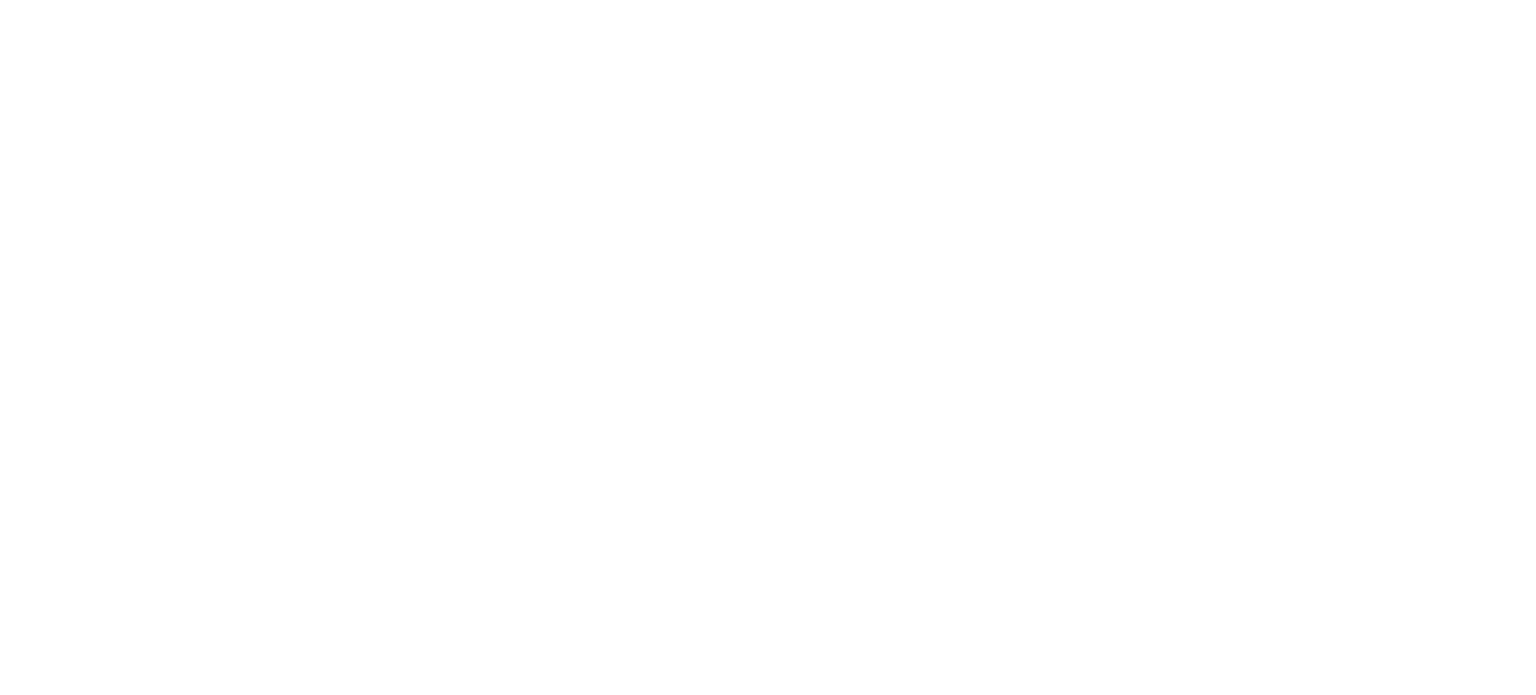 scroll, scrollTop: 0, scrollLeft: 0, axis: both 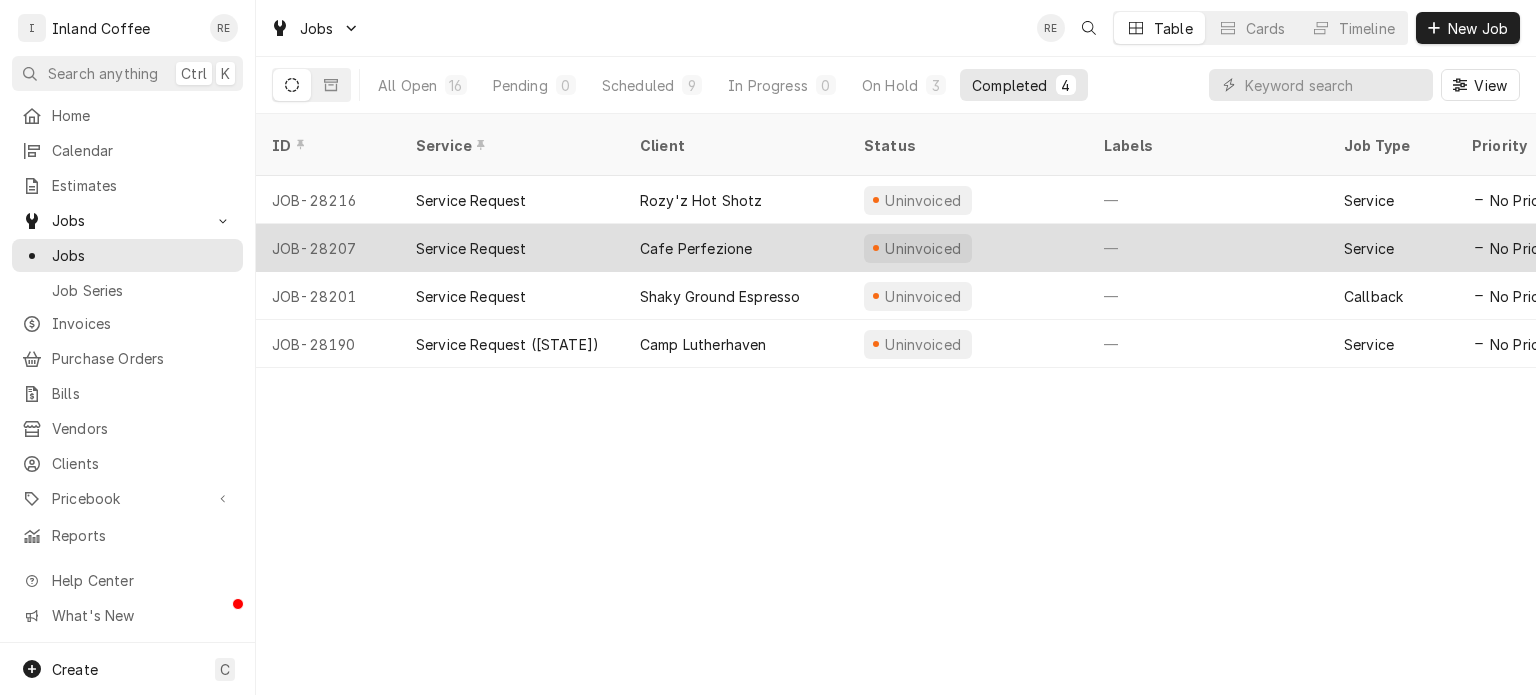 click on "Service Request" at bounding box center (512, 248) 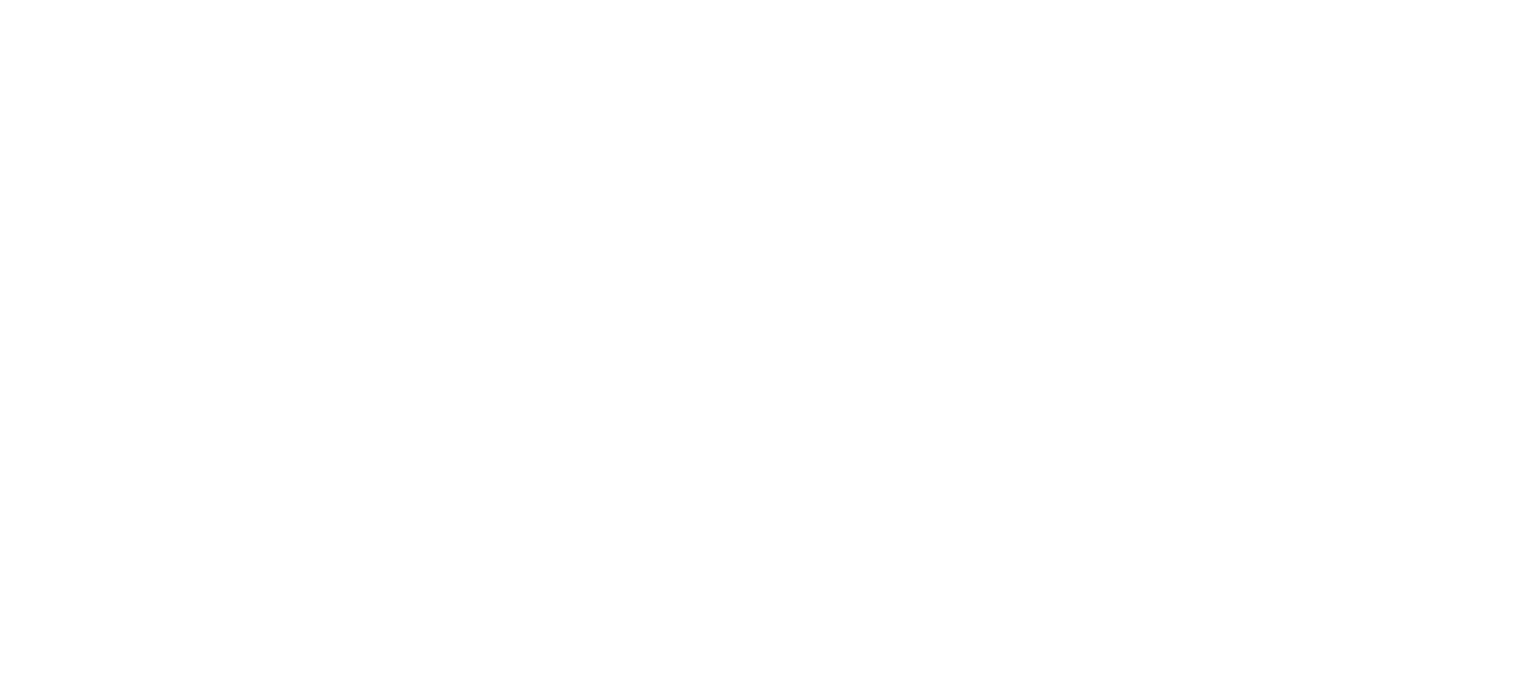 scroll, scrollTop: 0, scrollLeft: 0, axis: both 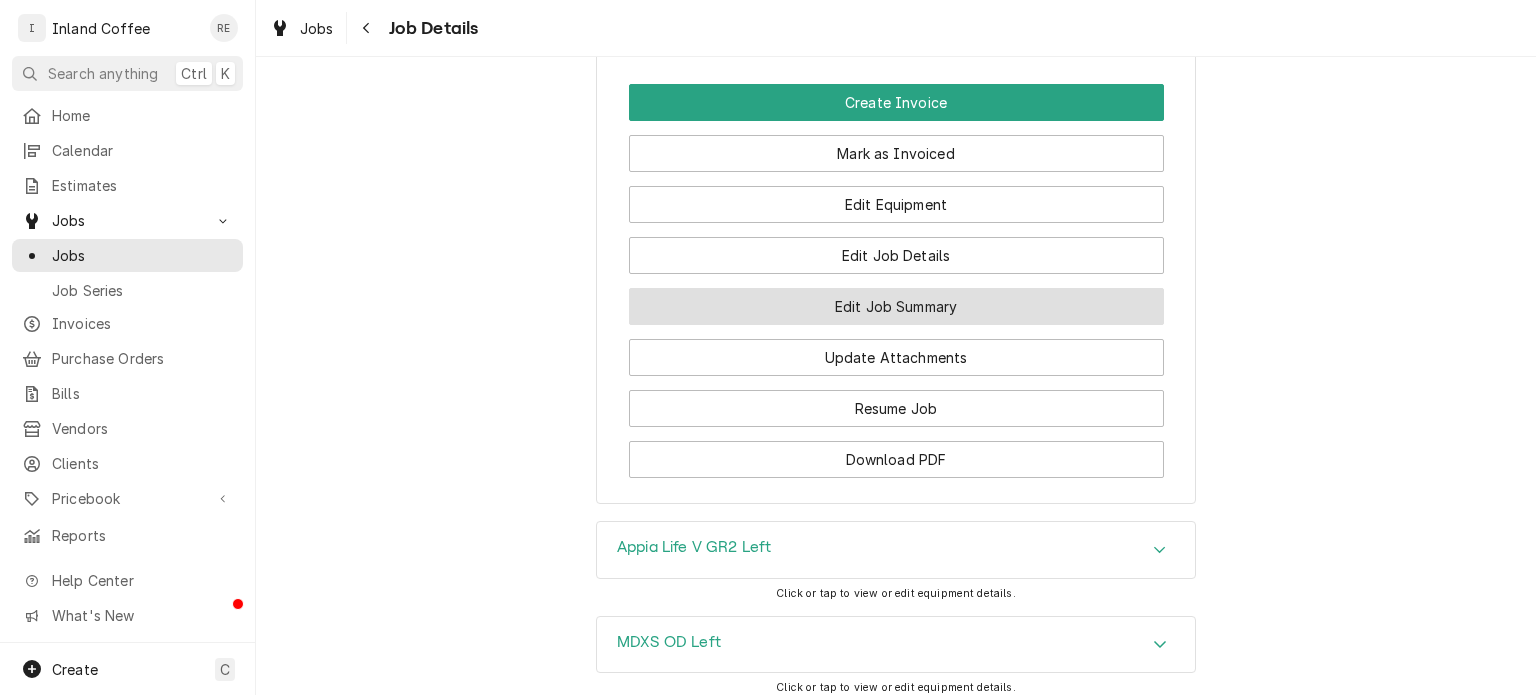 click on "Edit Job Summary" at bounding box center [896, 306] 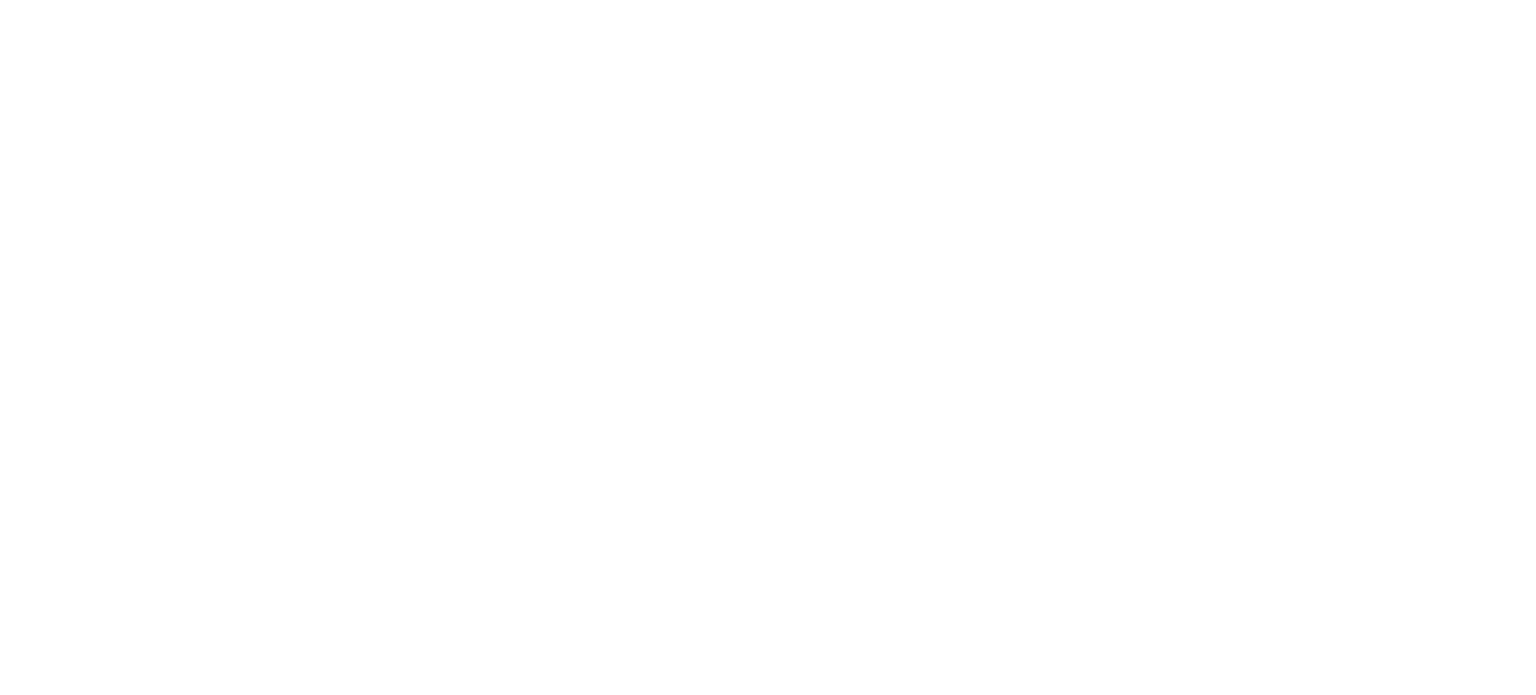 scroll, scrollTop: 0, scrollLeft: 0, axis: both 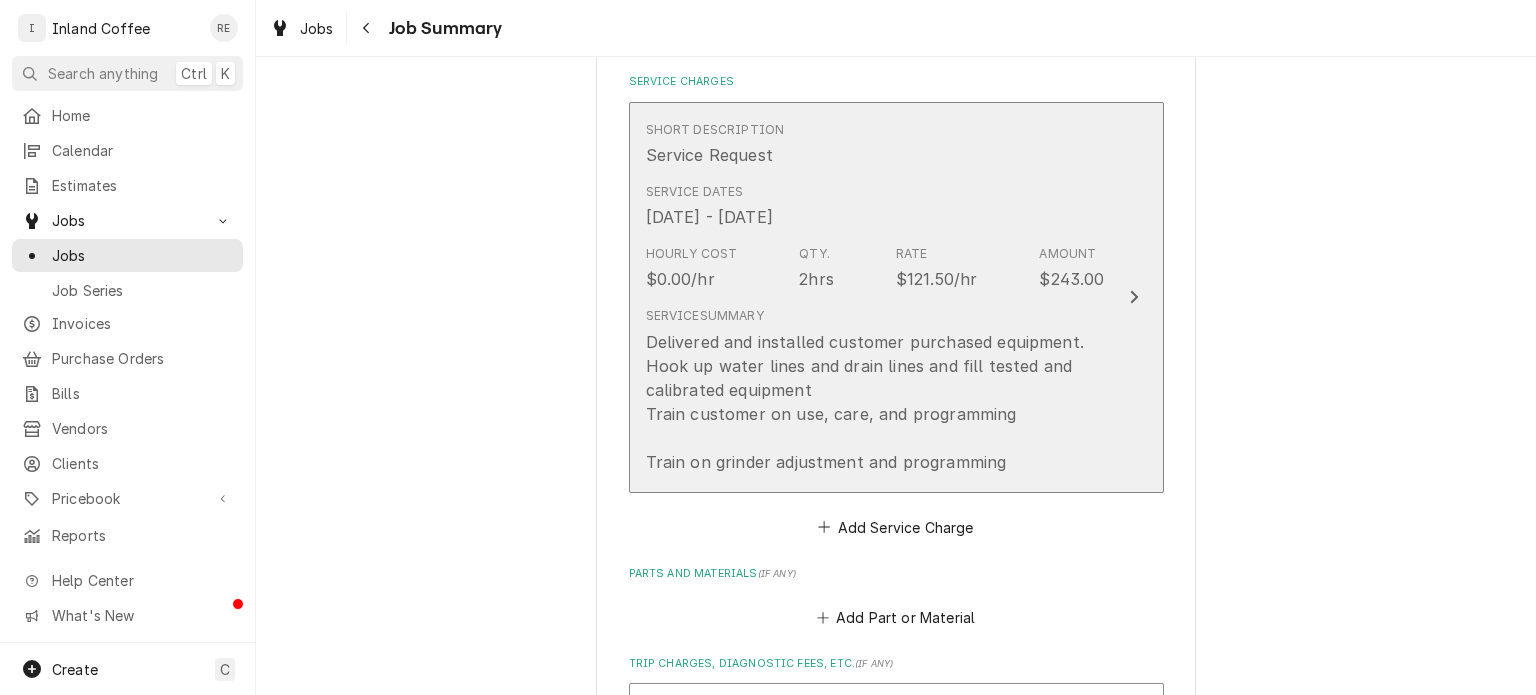 click on "Service  Summary Delivered and installed customer purchased equipment. Hook up water lines and drain lines and fill tested and calibrated equipment
Train customer on use, care, and programming
Train on grinder adjustment and programming" at bounding box center (875, 390) 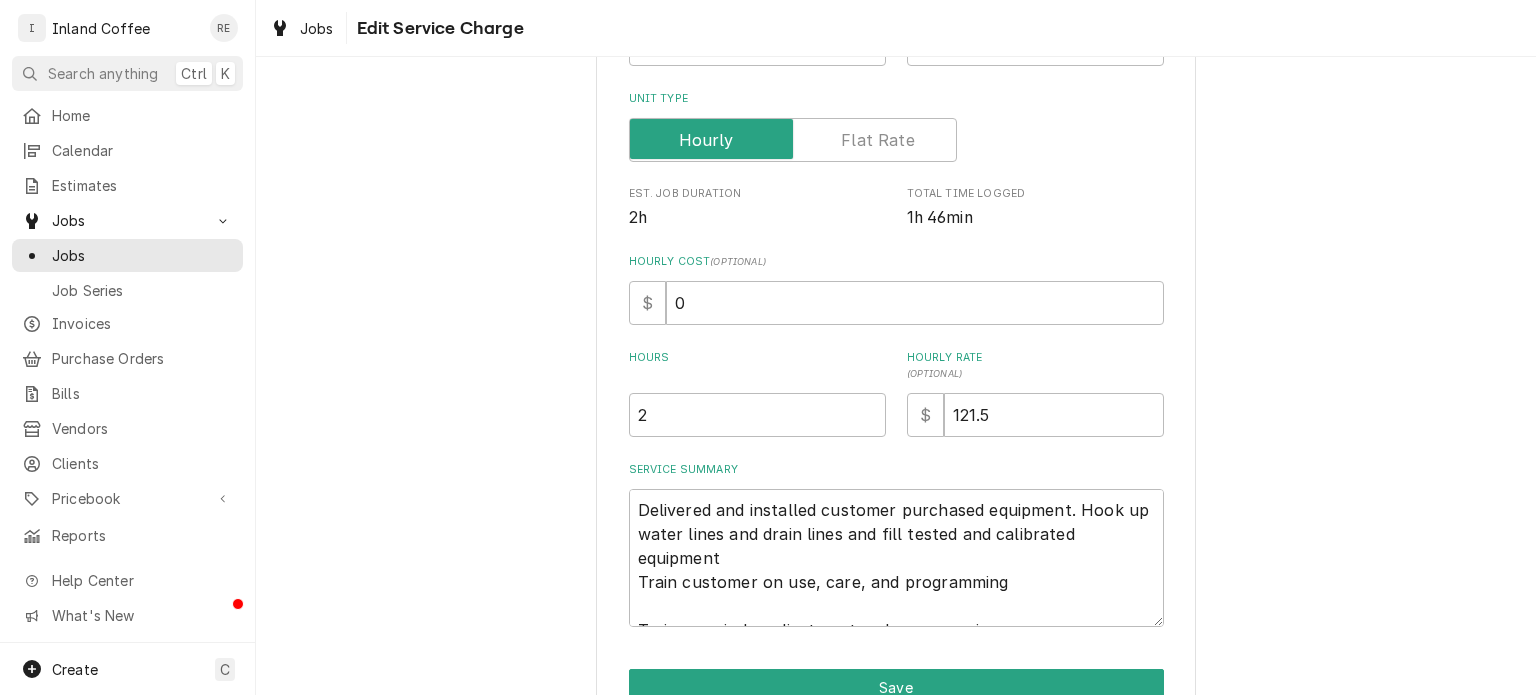 scroll, scrollTop: 301, scrollLeft: 0, axis: vertical 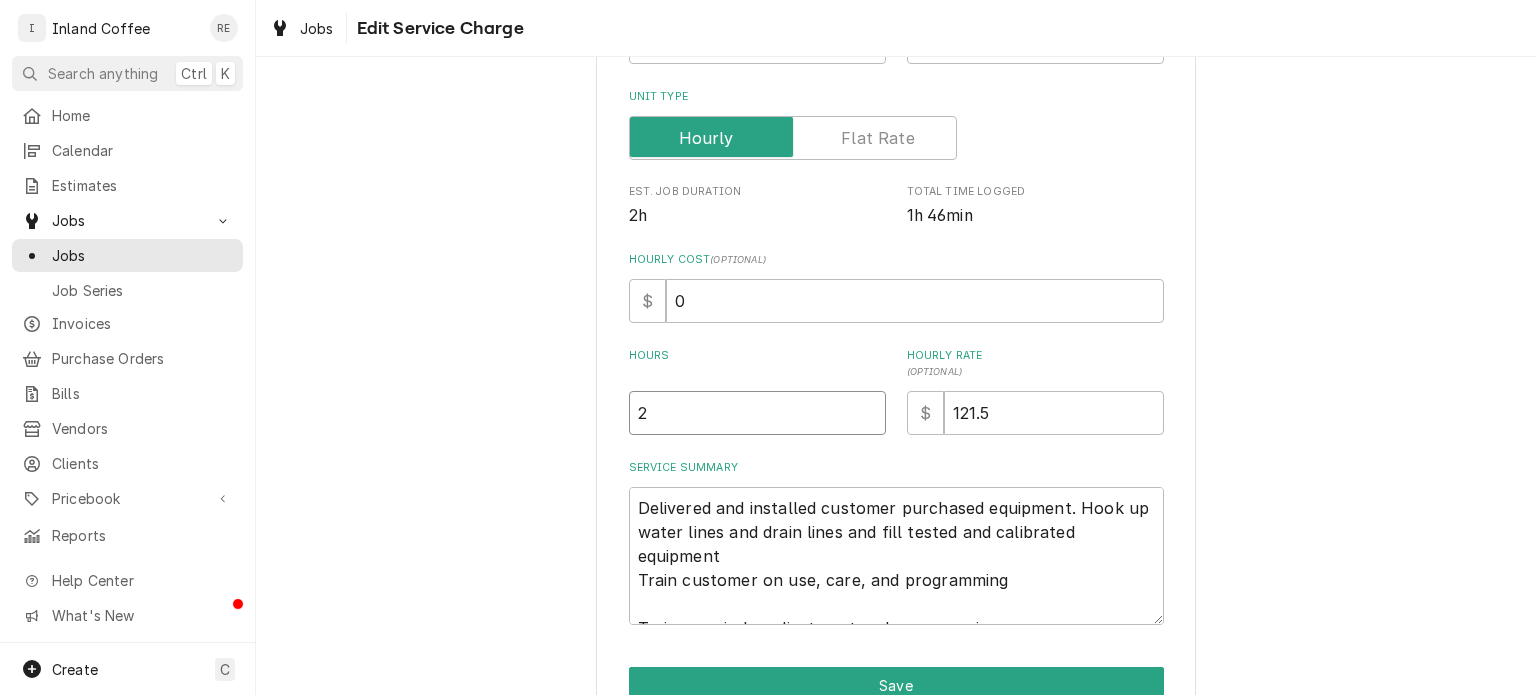 click on "2" at bounding box center [757, 413] 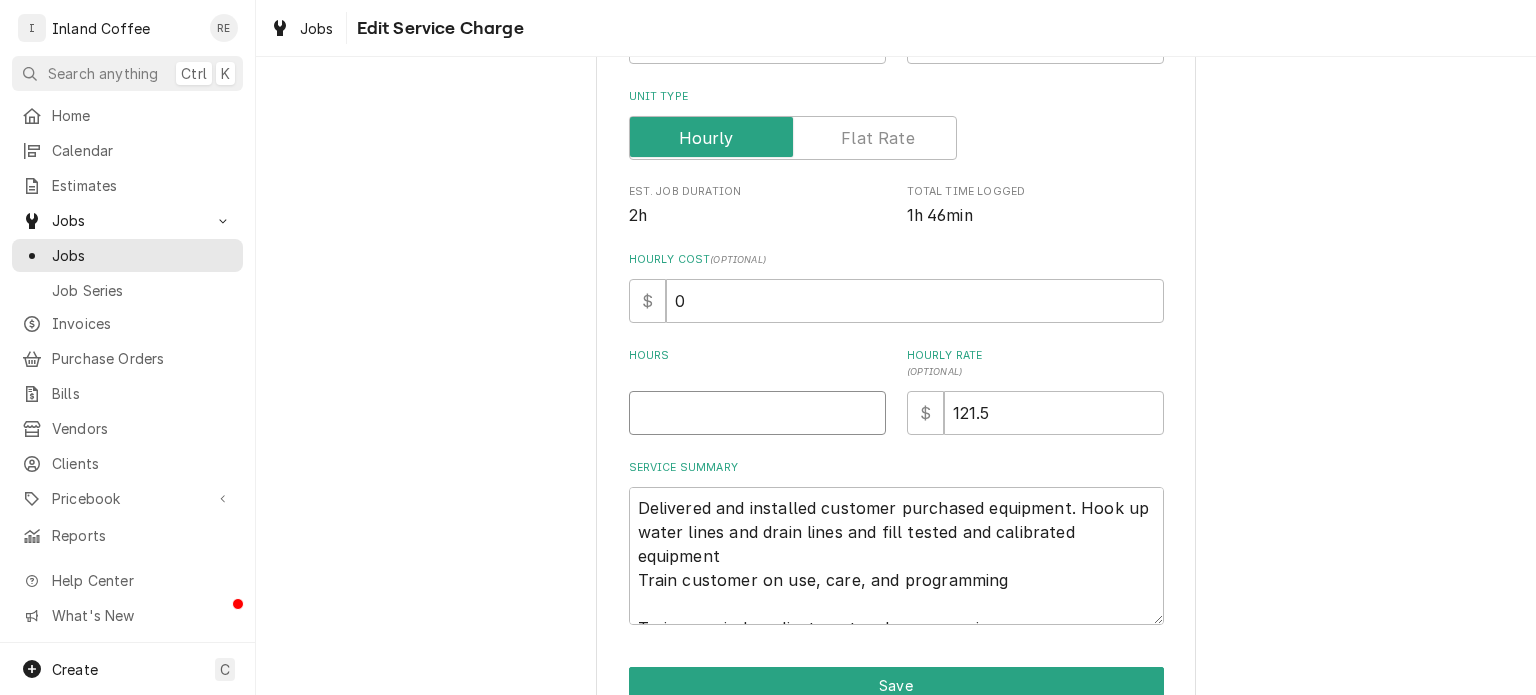 type on "x" 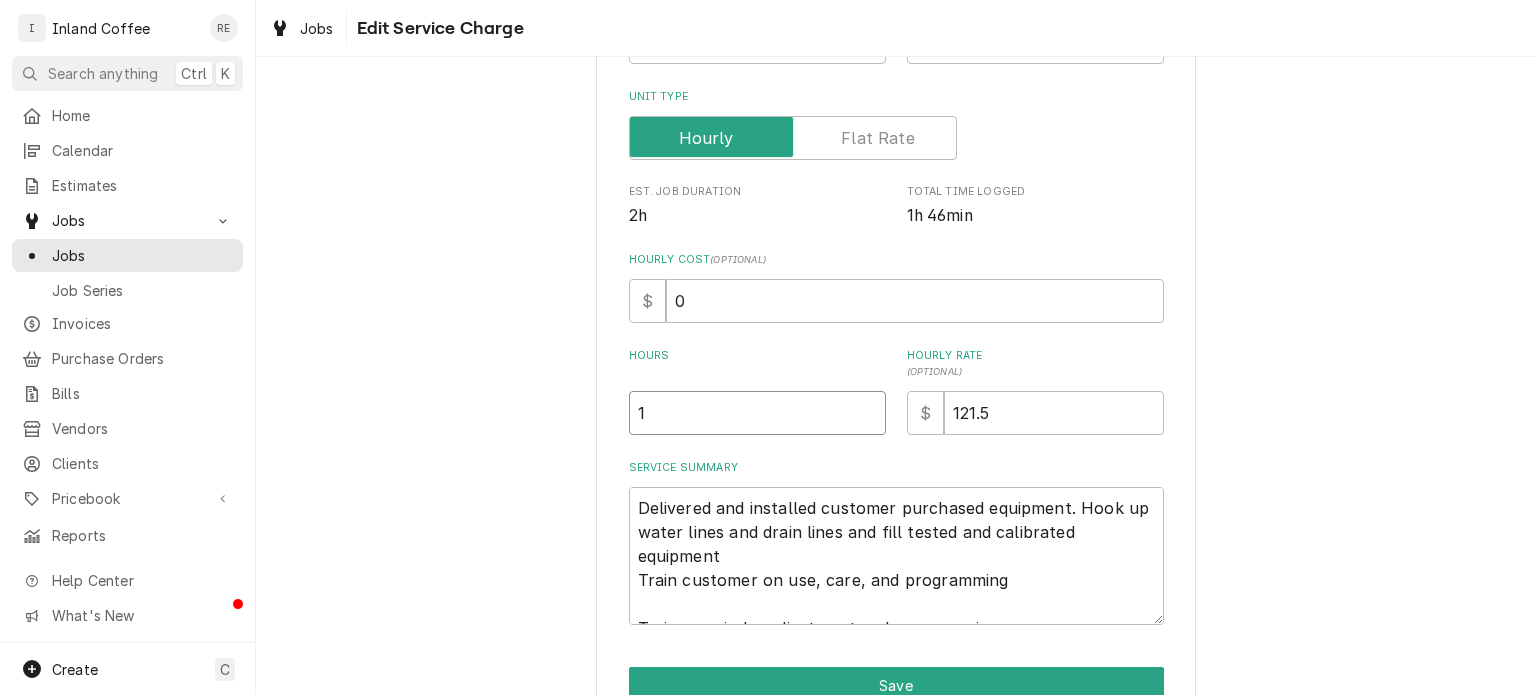 type on "x" 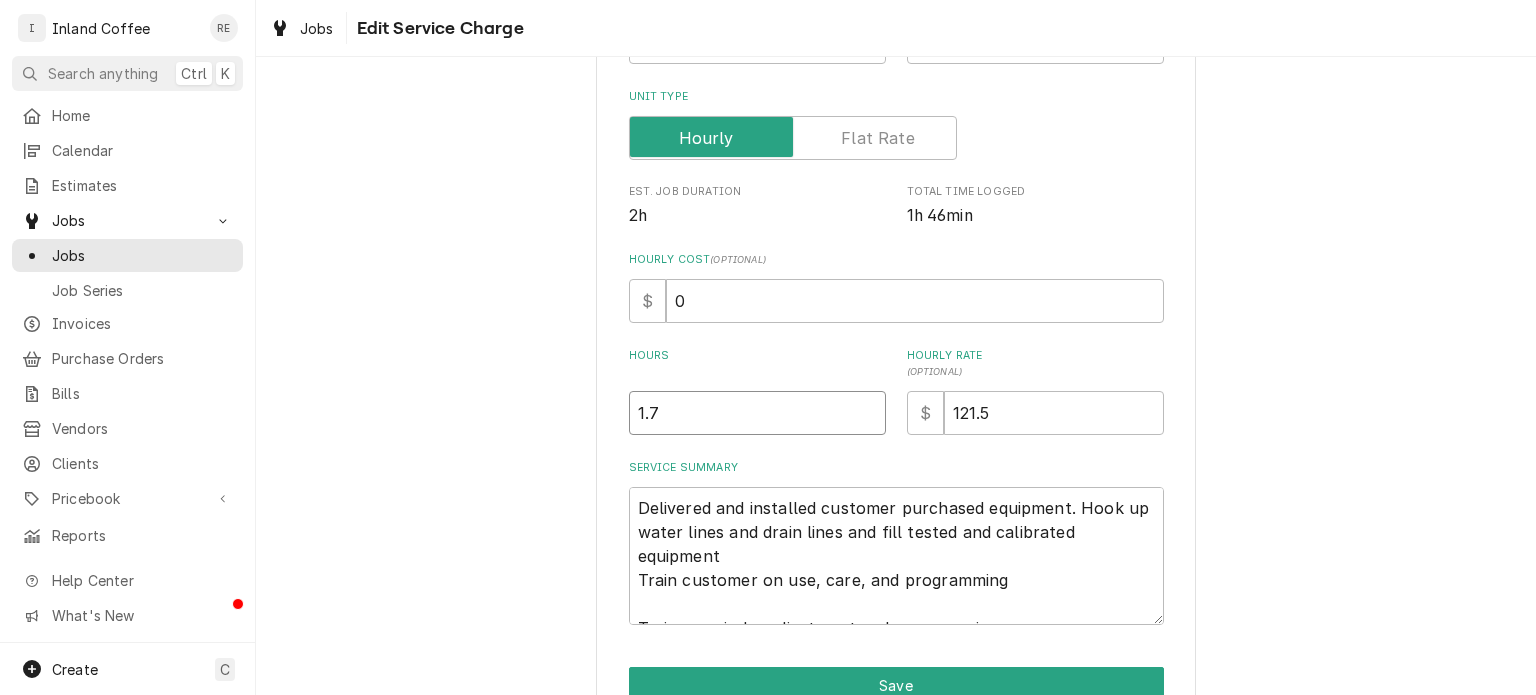 type on "x" 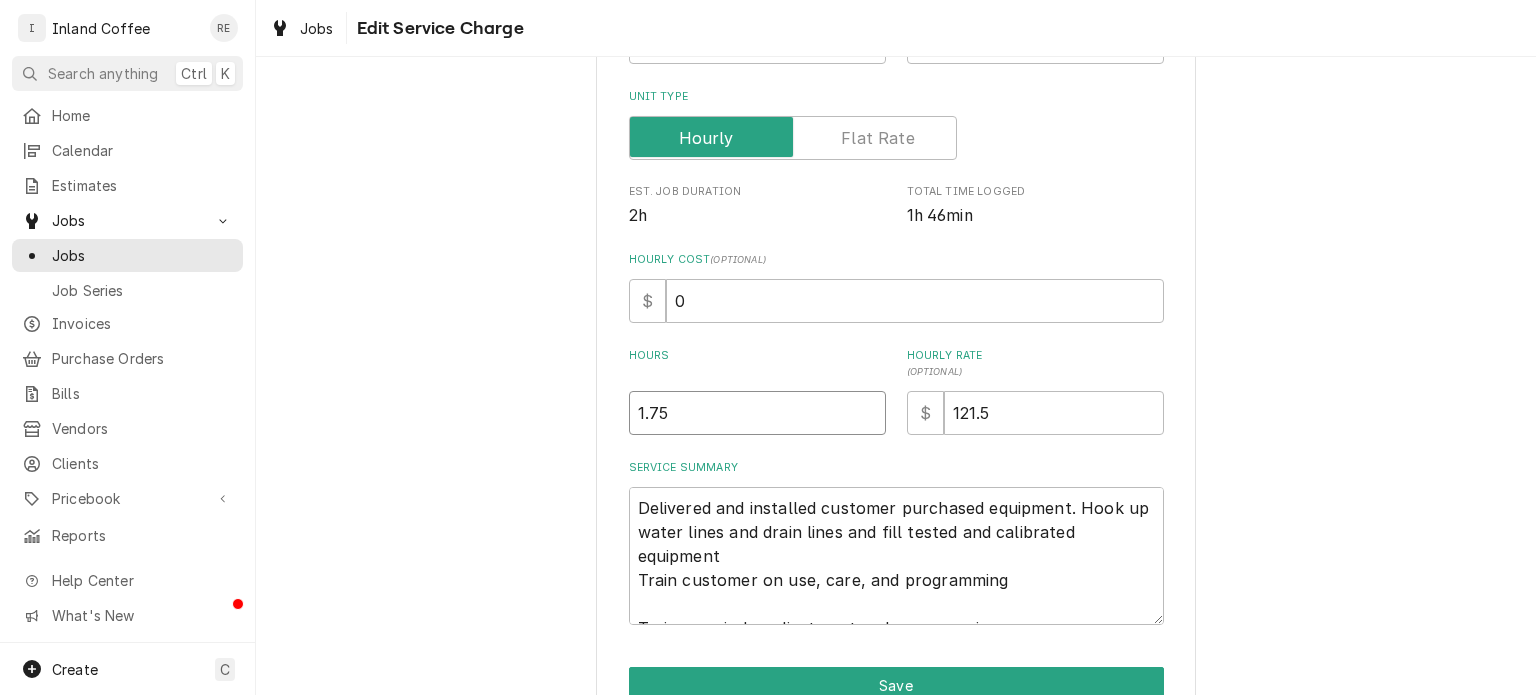 type on "1.75" 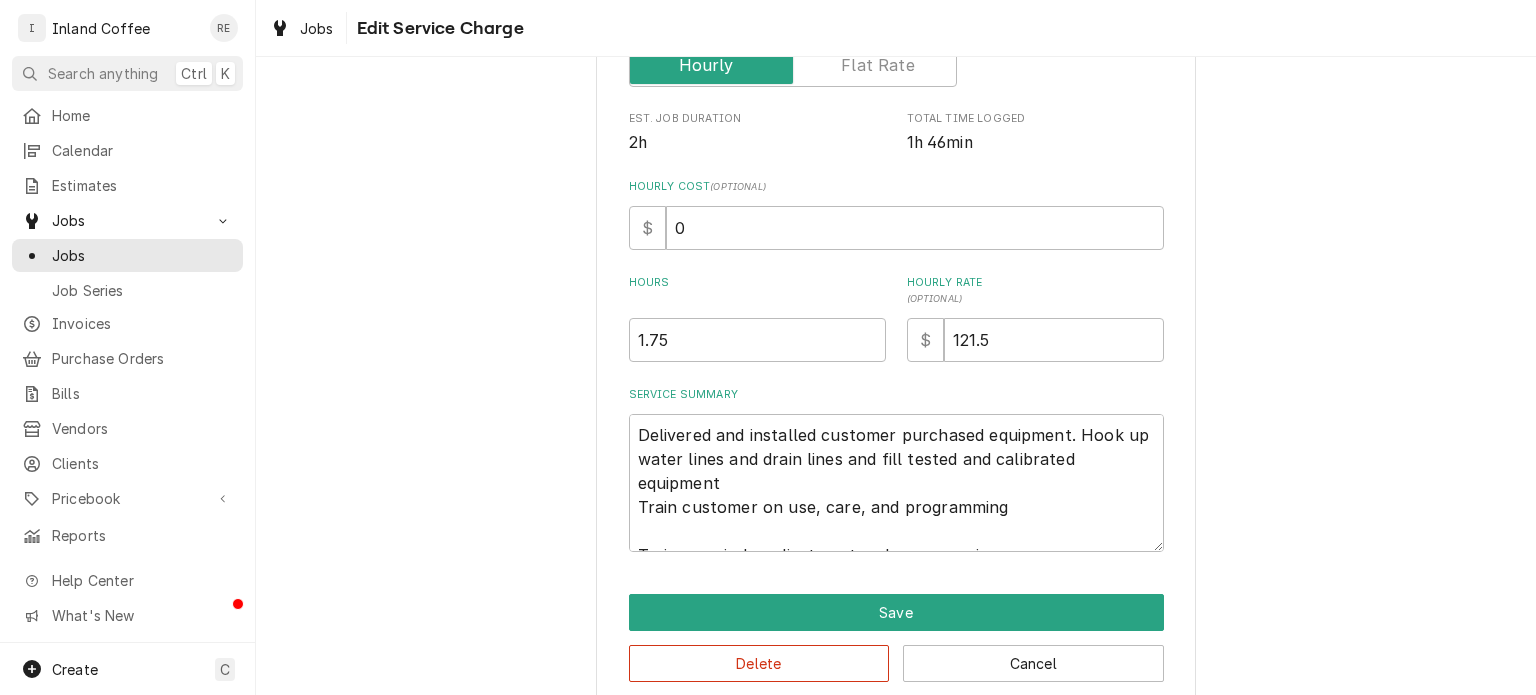scroll, scrollTop: 401, scrollLeft: 0, axis: vertical 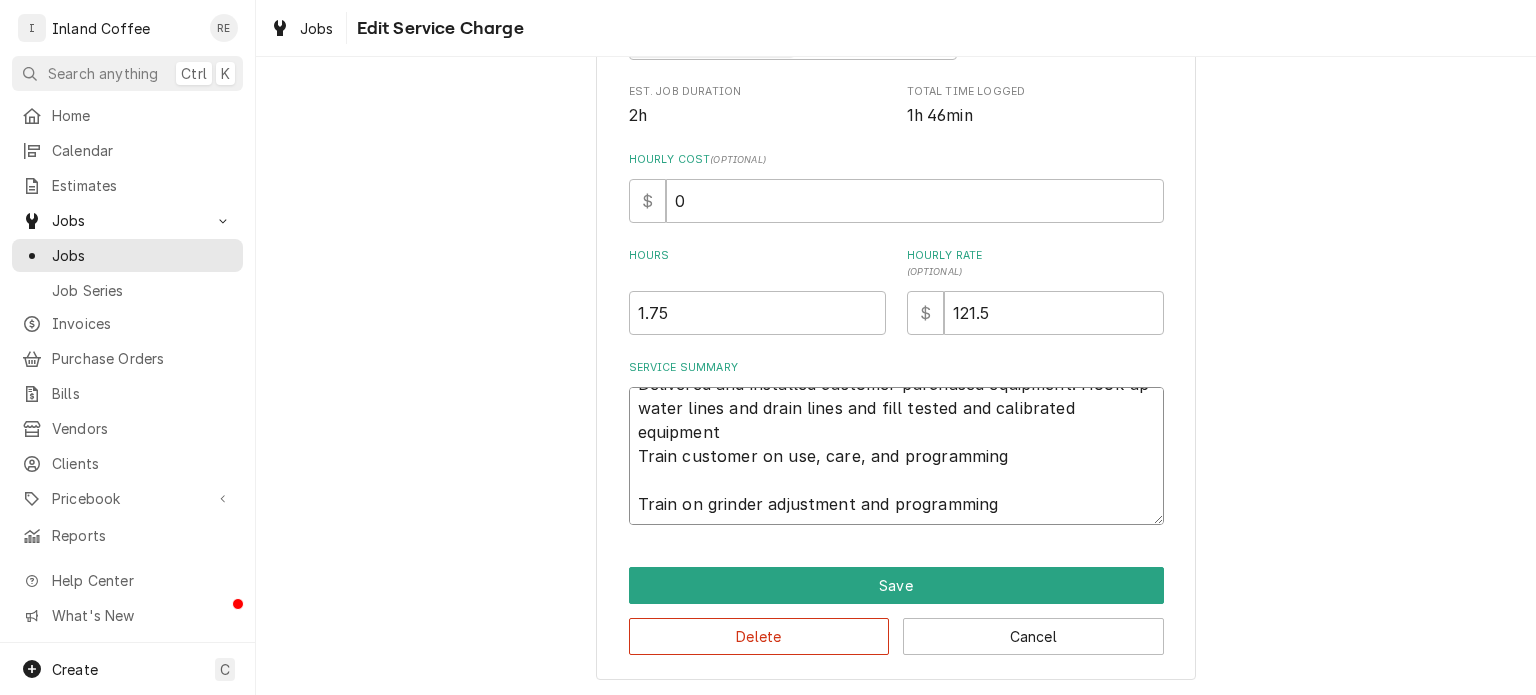 click on "Delivered and installed customer purchased equipment. Hook up water lines and drain lines and fill tested and calibrated equipment
Train customer on use, care, and programming
Train on grinder adjustment and programming" at bounding box center (896, 456) 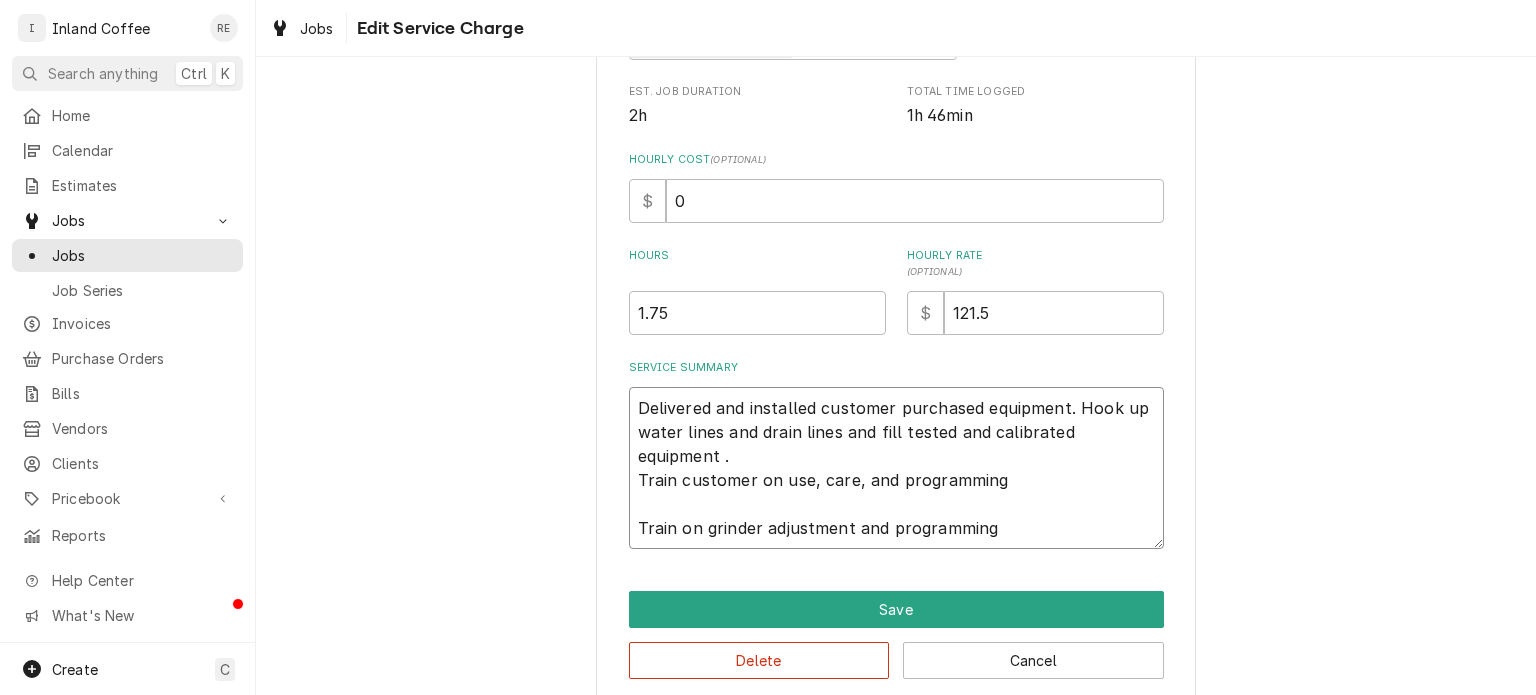 scroll, scrollTop: 0, scrollLeft: 0, axis: both 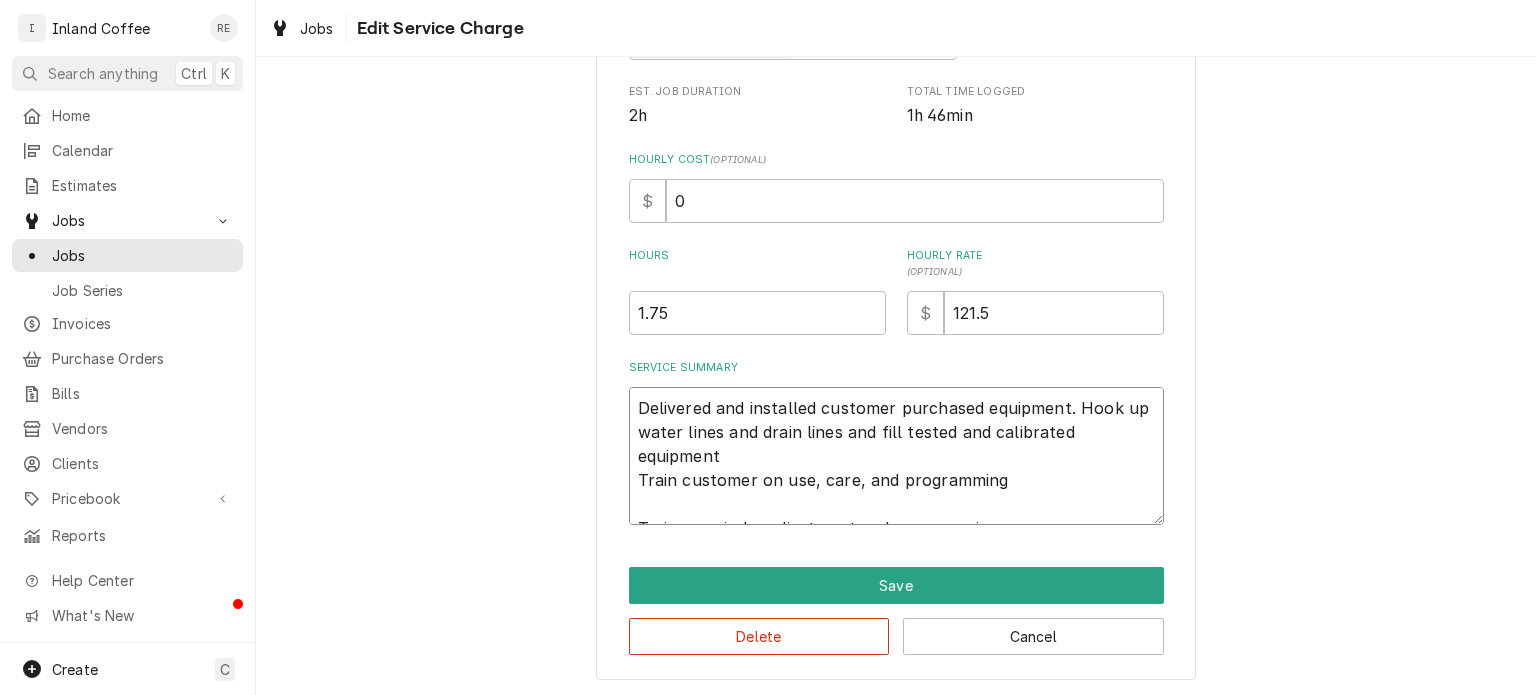 type on "x" 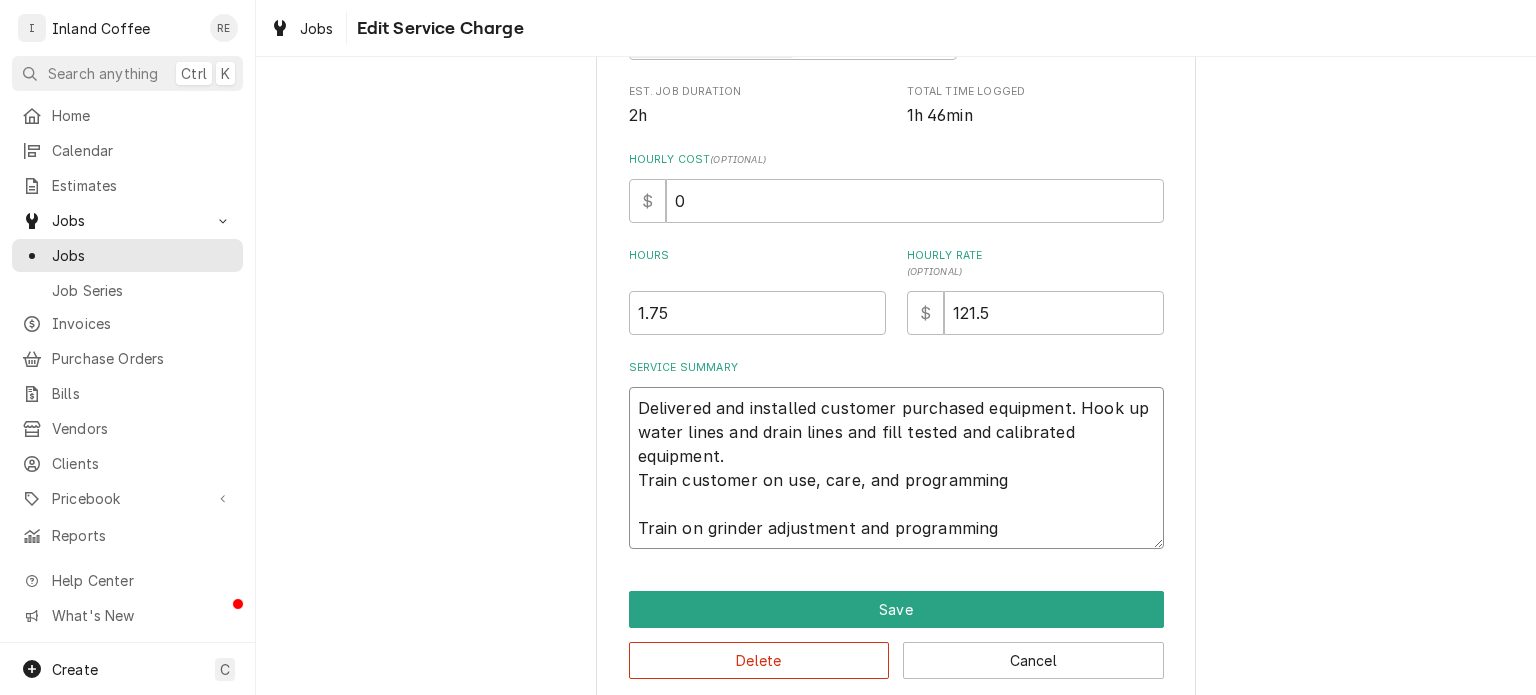 click on "Delivered and installed customer purchased equipment. Hook up water lines and drain lines and fill tested and calibrated equipment.
Train customer on use, care, and programming
Train on grinder adjustment and programming" at bounding box center (896, 468) 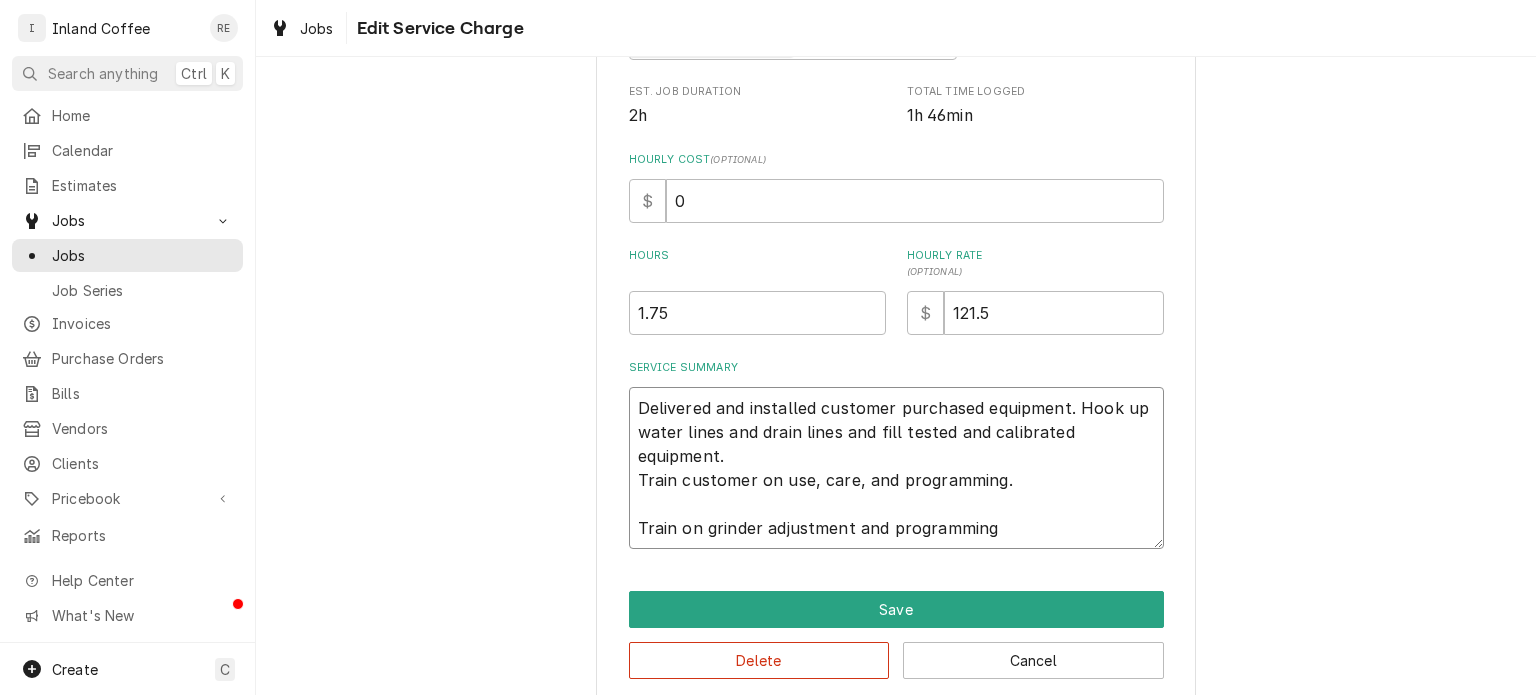 click on "Delivered and installed customer purchased equipment. Hook up water lines and drain lines and fill tested and calibrated equipment.
Train customer on use, care, and programming.
Train on grinder adjustment and programming" at bounding box center [896, 468] 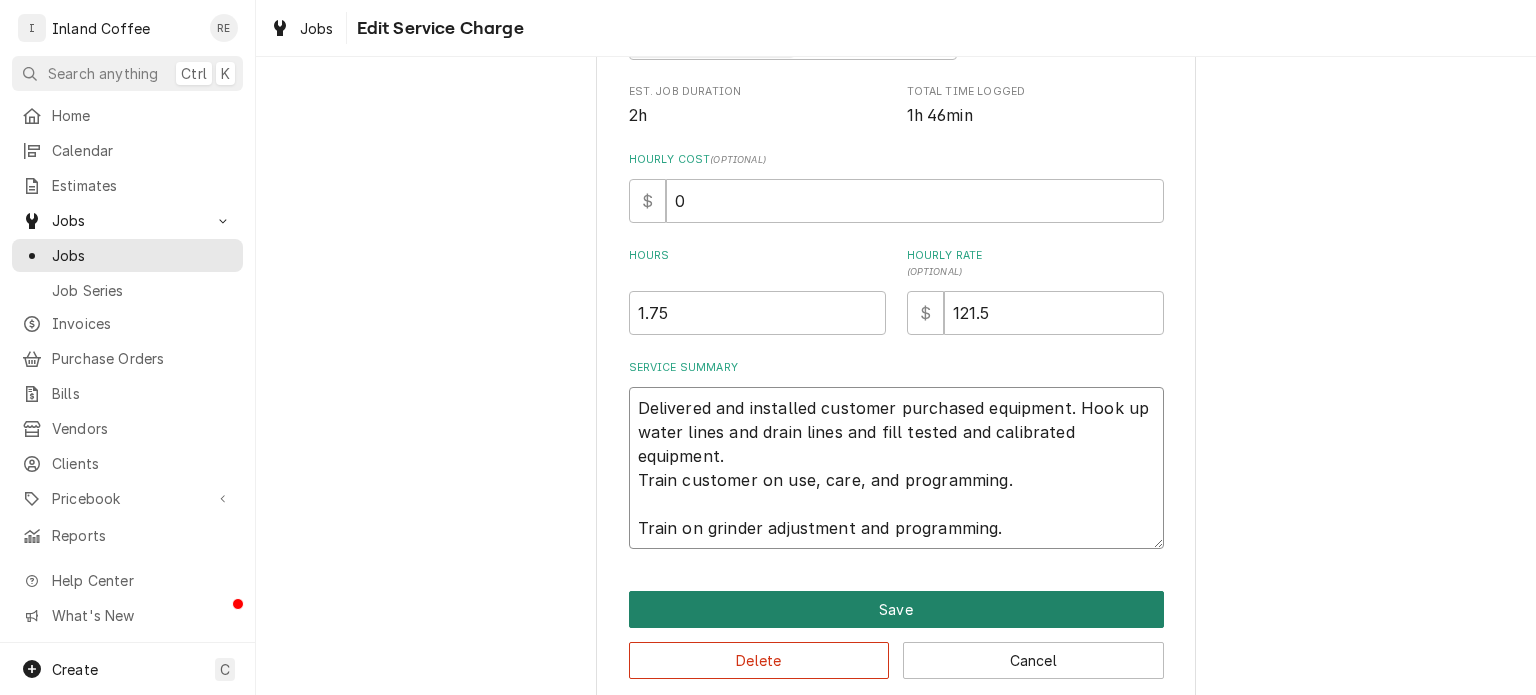 type on "Delivered and installed customer purchased equipment. Hook up water lines and drain lines and fill tested and calibrated equipment.
Train customer on use, care, and programming.
Train on grinder adjustment and programming." 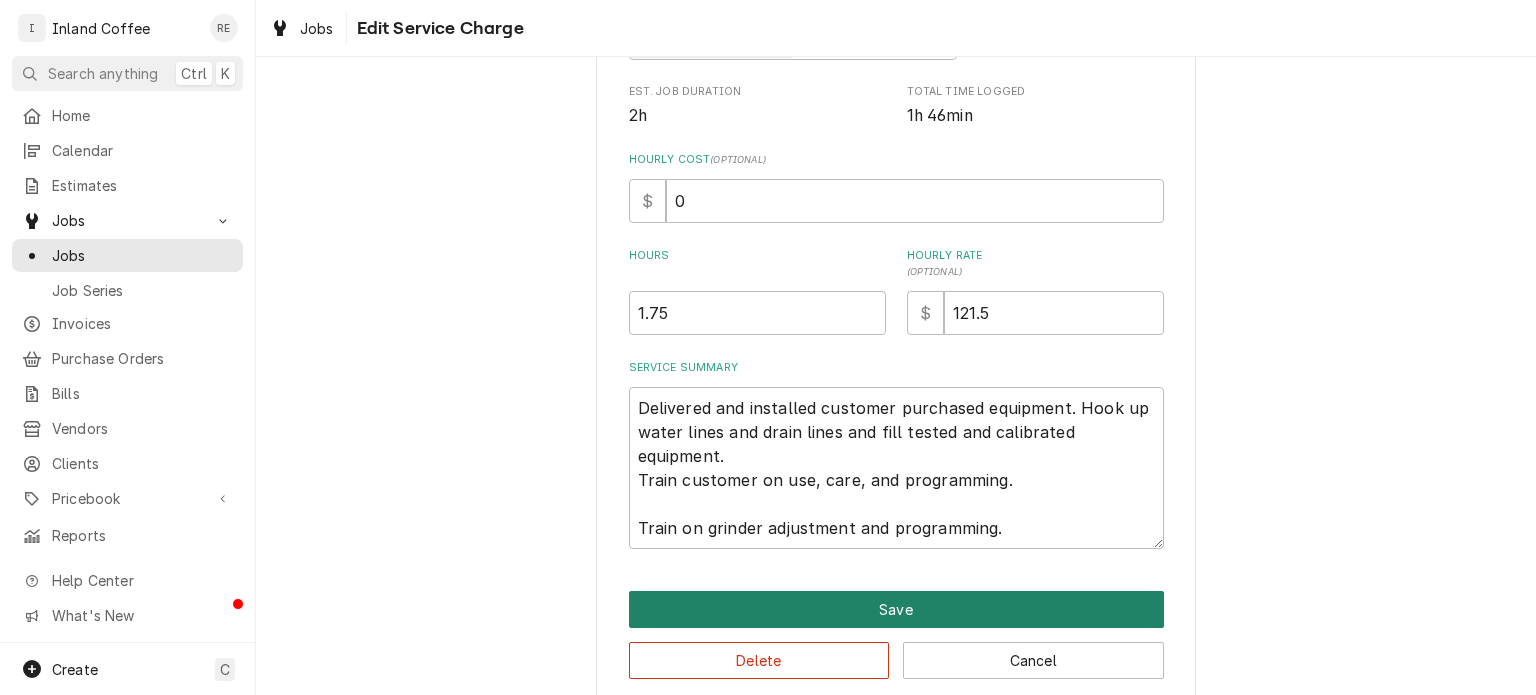 click on "Save" at bounding box center (896, 609) 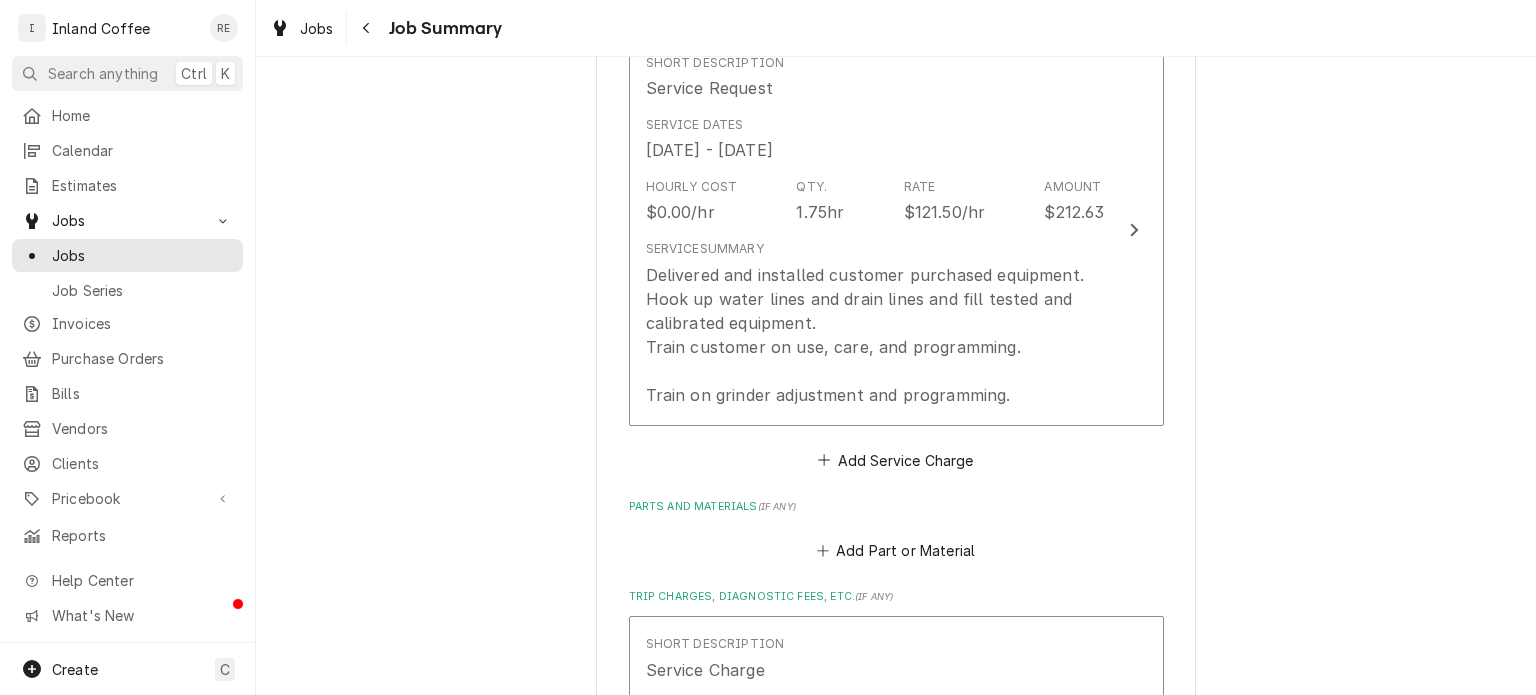 scroll, scrollTop: 519, scrollLeft: 0, axis: vertical 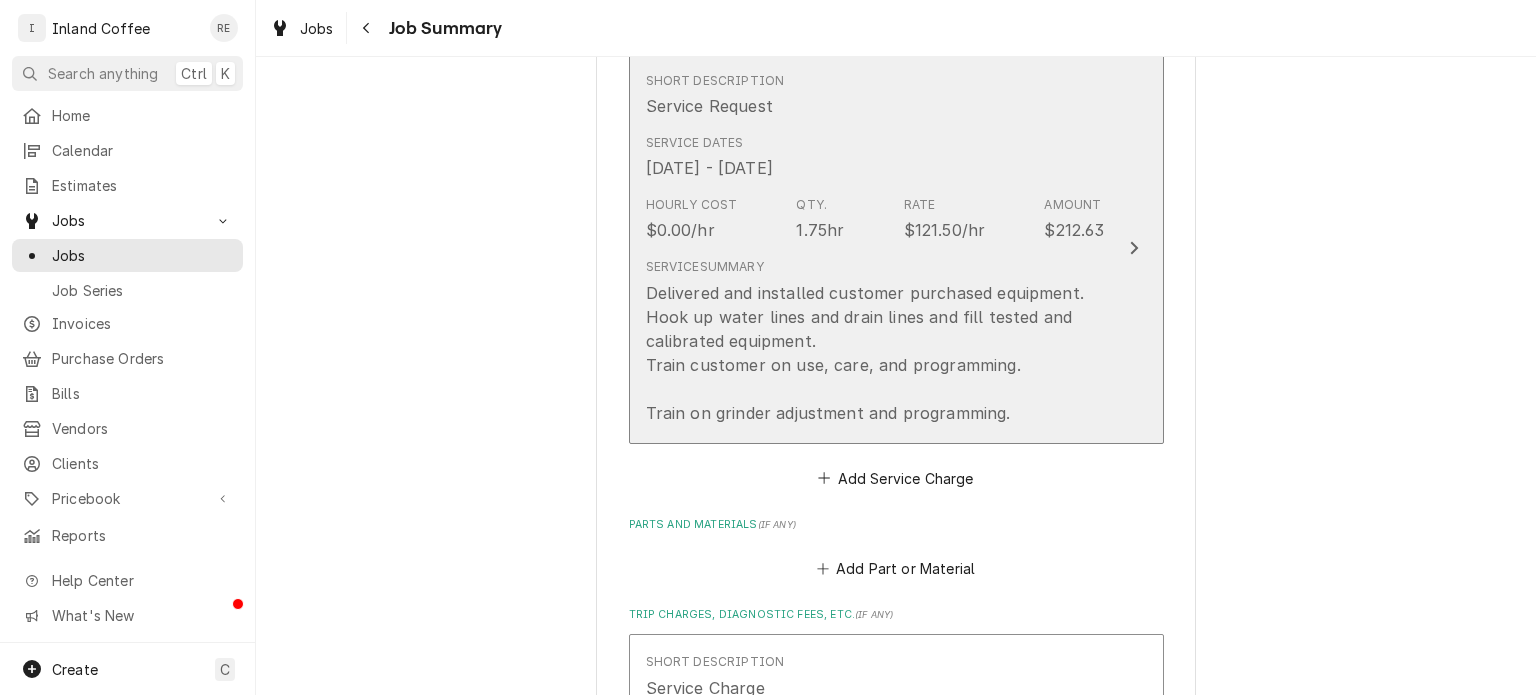 click on "Delivered and installed customer purchased equipment. Hook up water lines and drain lines and fill tested and calibrated equipment.
Train customer on use, care, and programming.
Train on grinder adjustment and programming." at bounding box center [875, 353] 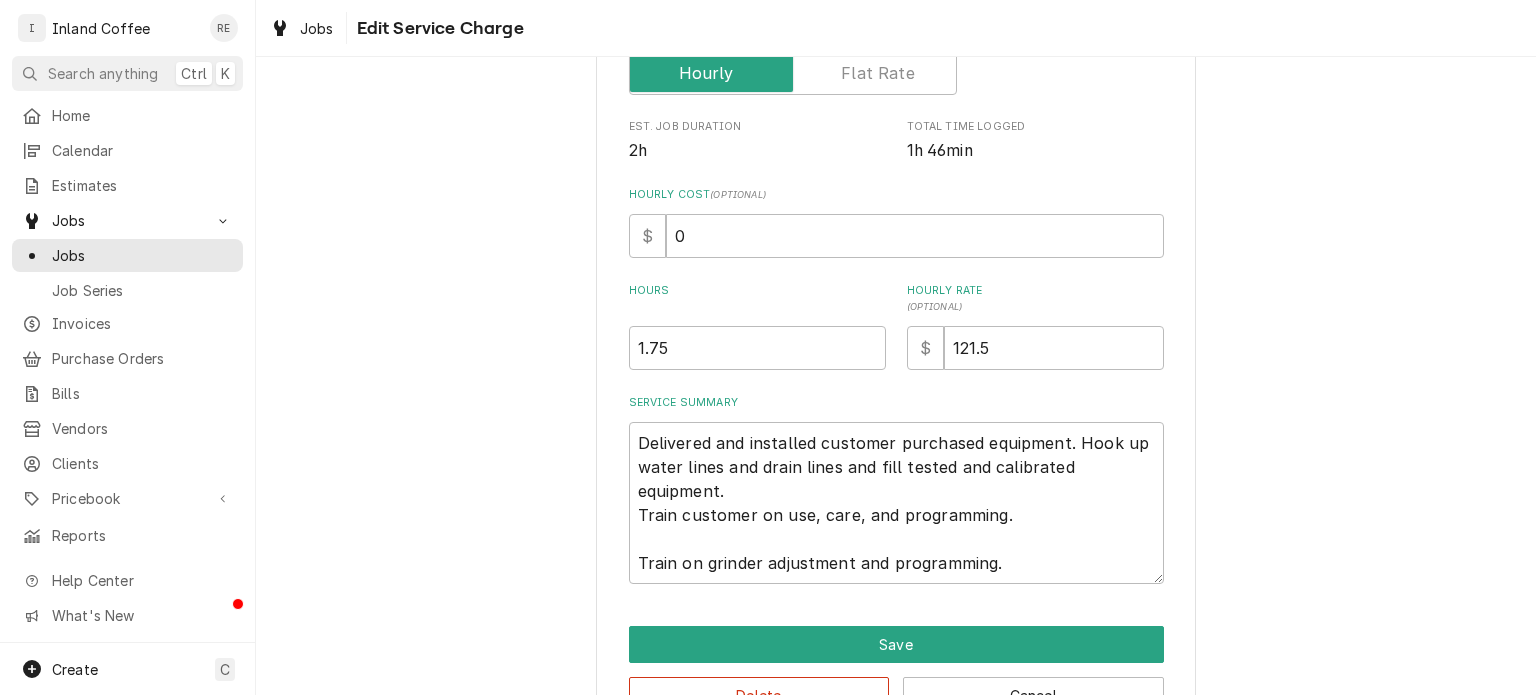 scroll, scrollTop: 425, scrollLeft: 0, axis: vertical 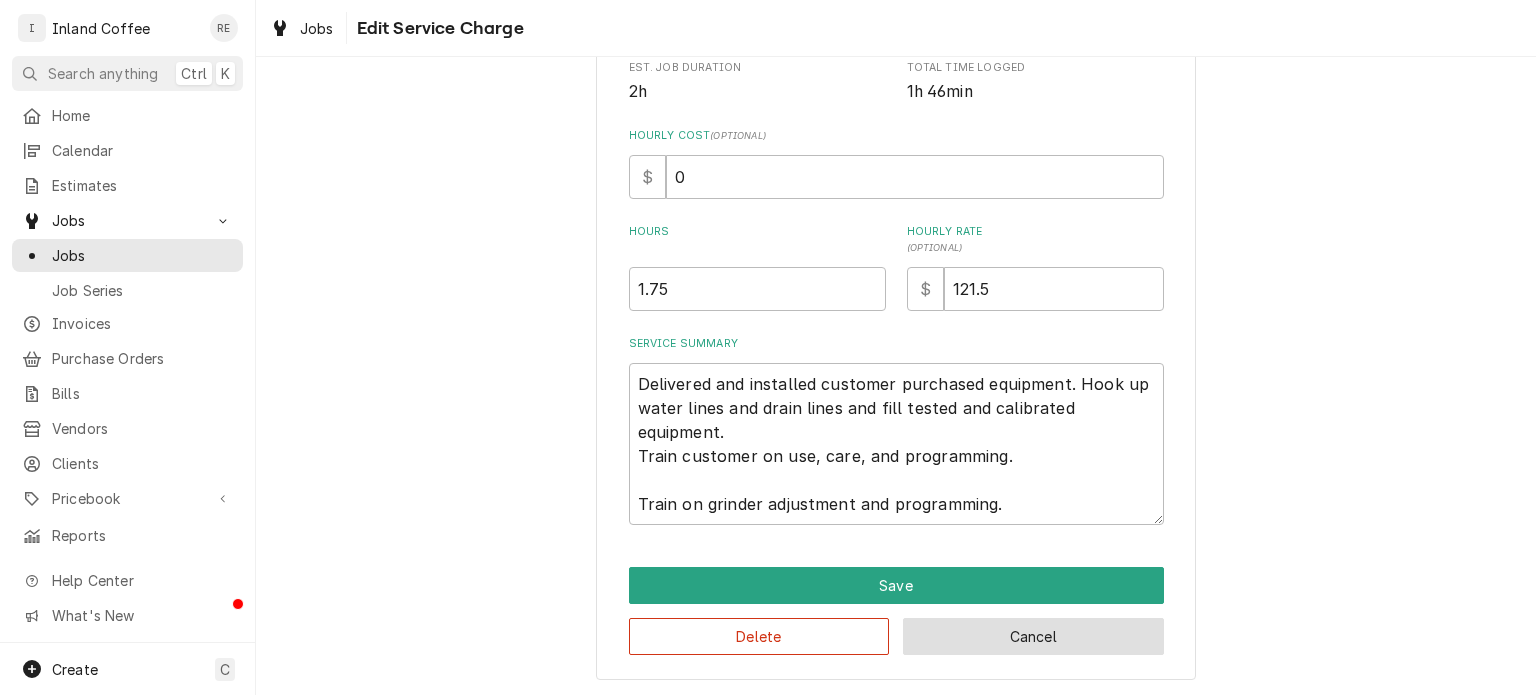 click on "Cancel" at bounding box center [1033, 636] 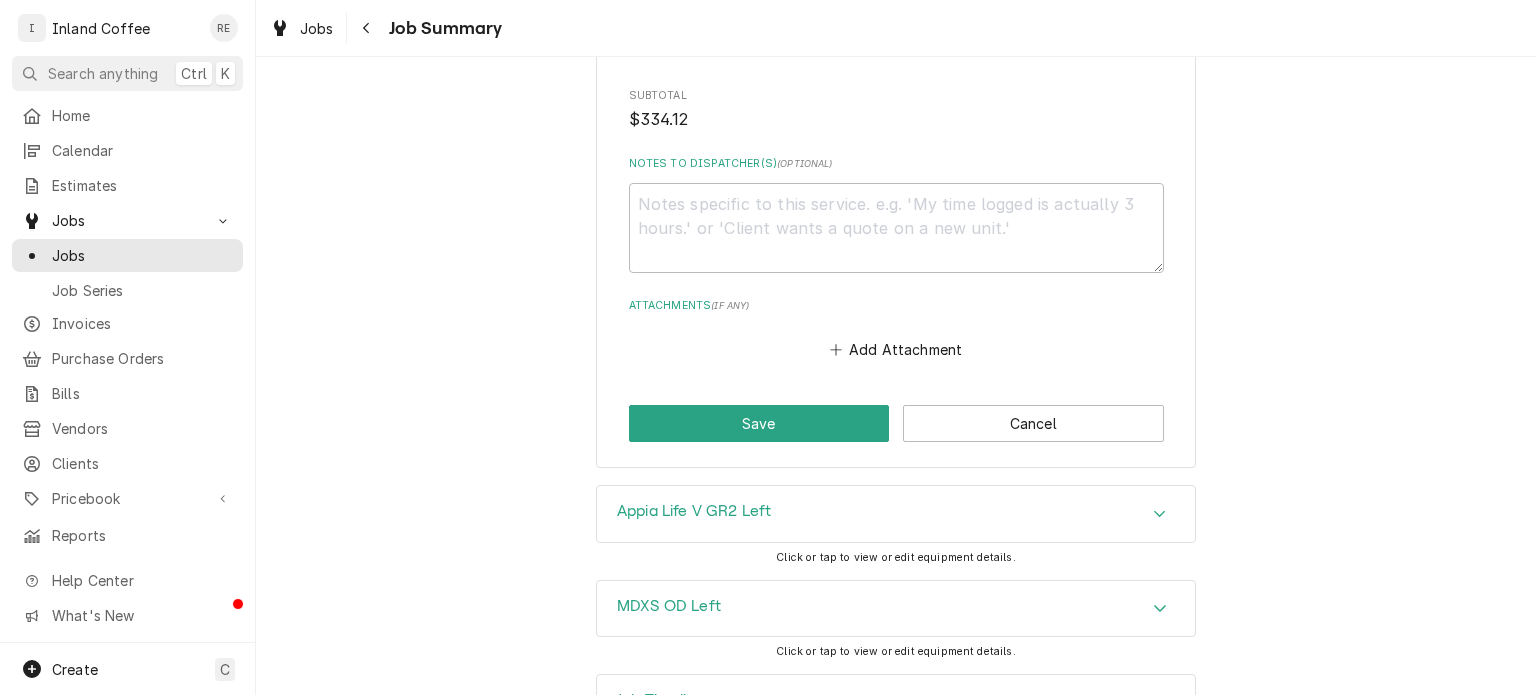 scroll, scrollTop: 1507, scrollLeft: 0, axis: vertical 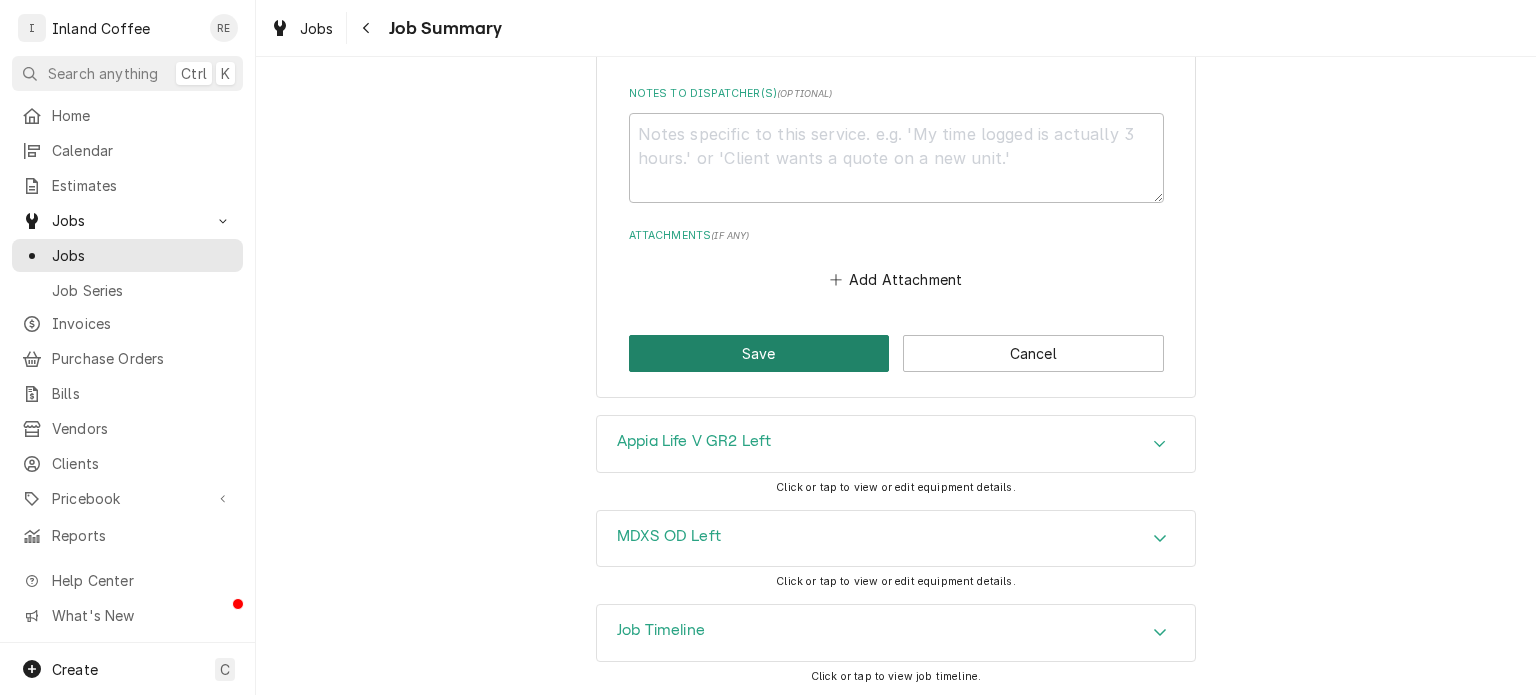 click on "Save" at bounding box center (759, 353) 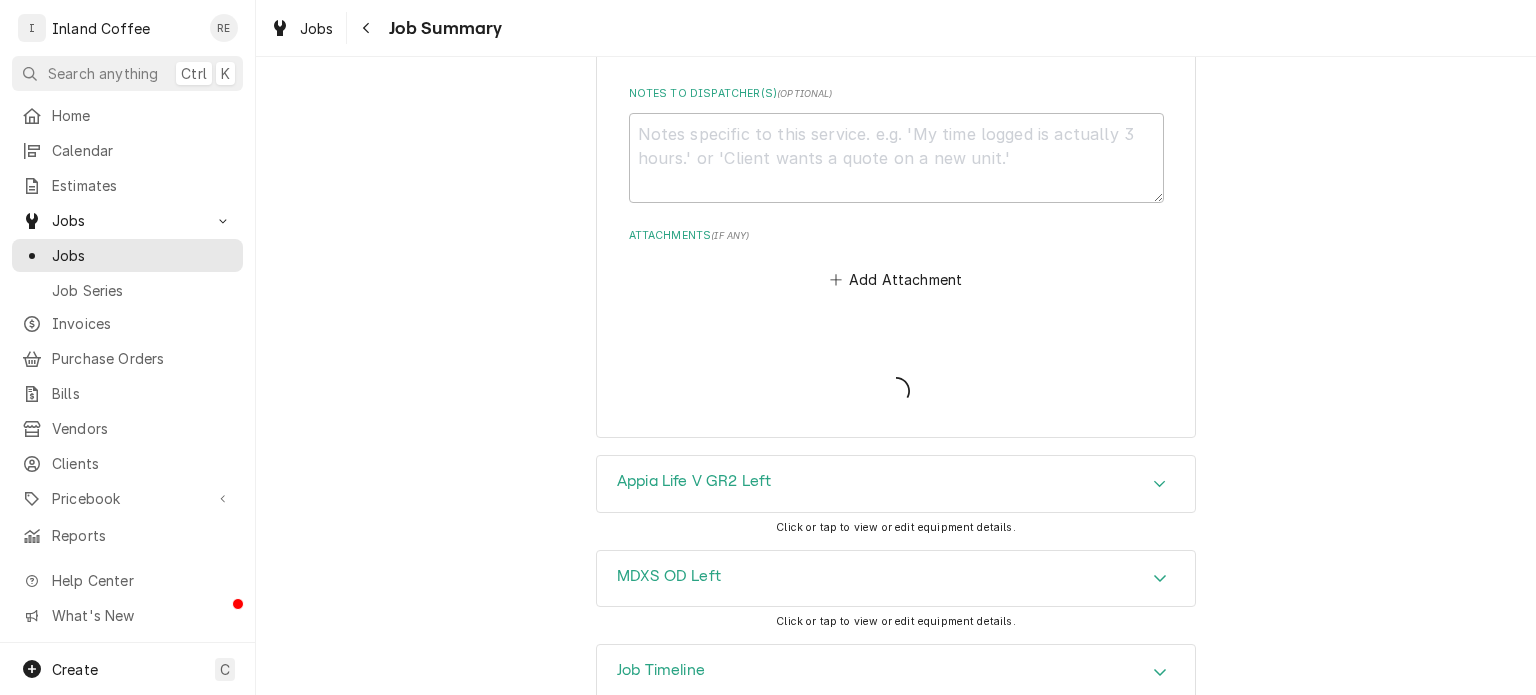 type on "x" 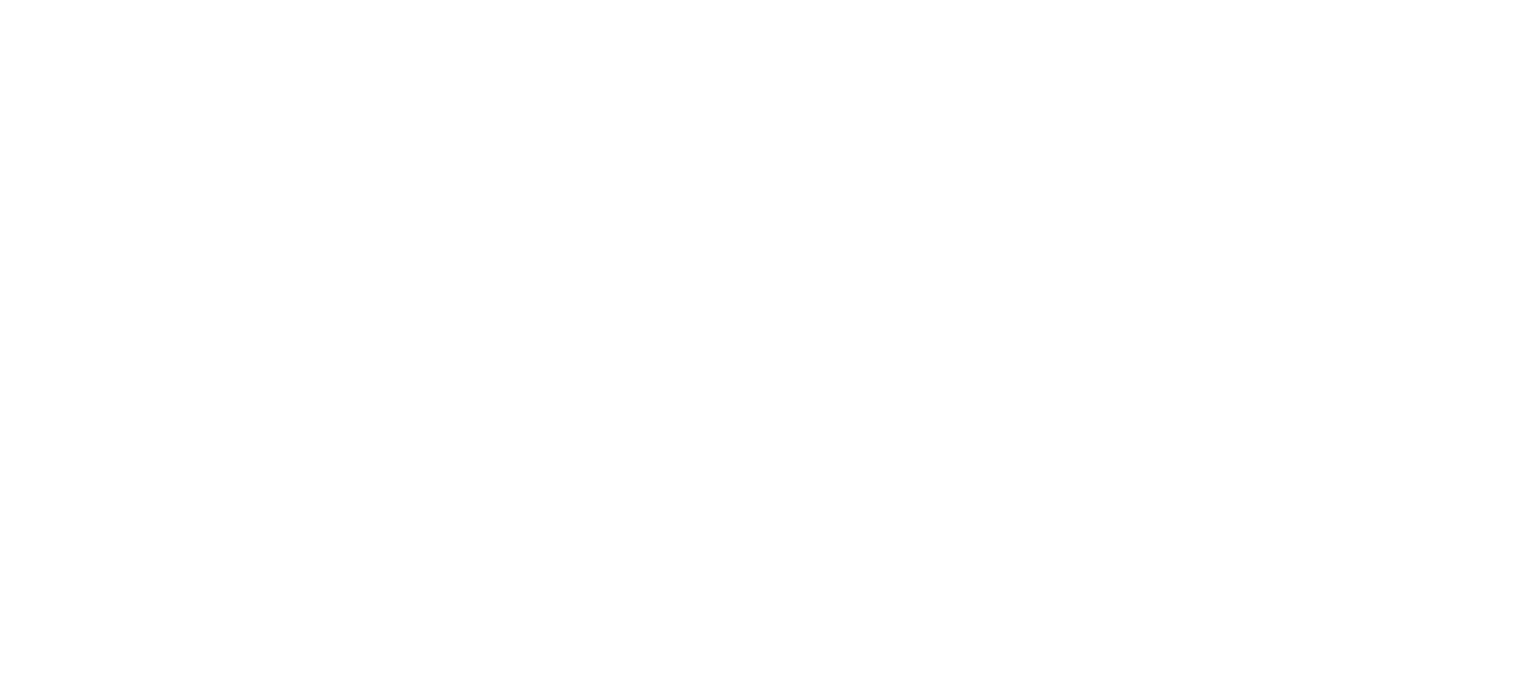 scroll, scrollTop: 0, scrollLeft: 0, axis: both 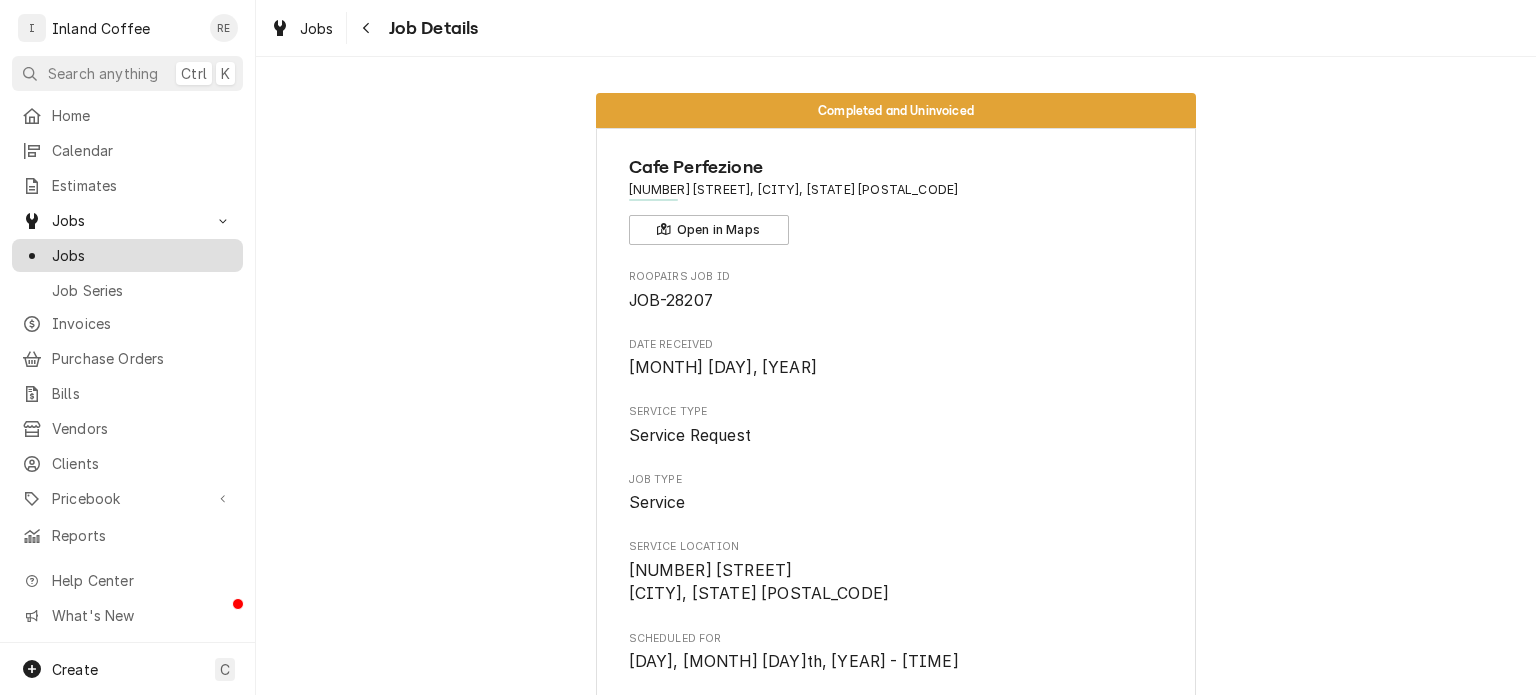 click on "Jobs" at bounding box center (142, 255) 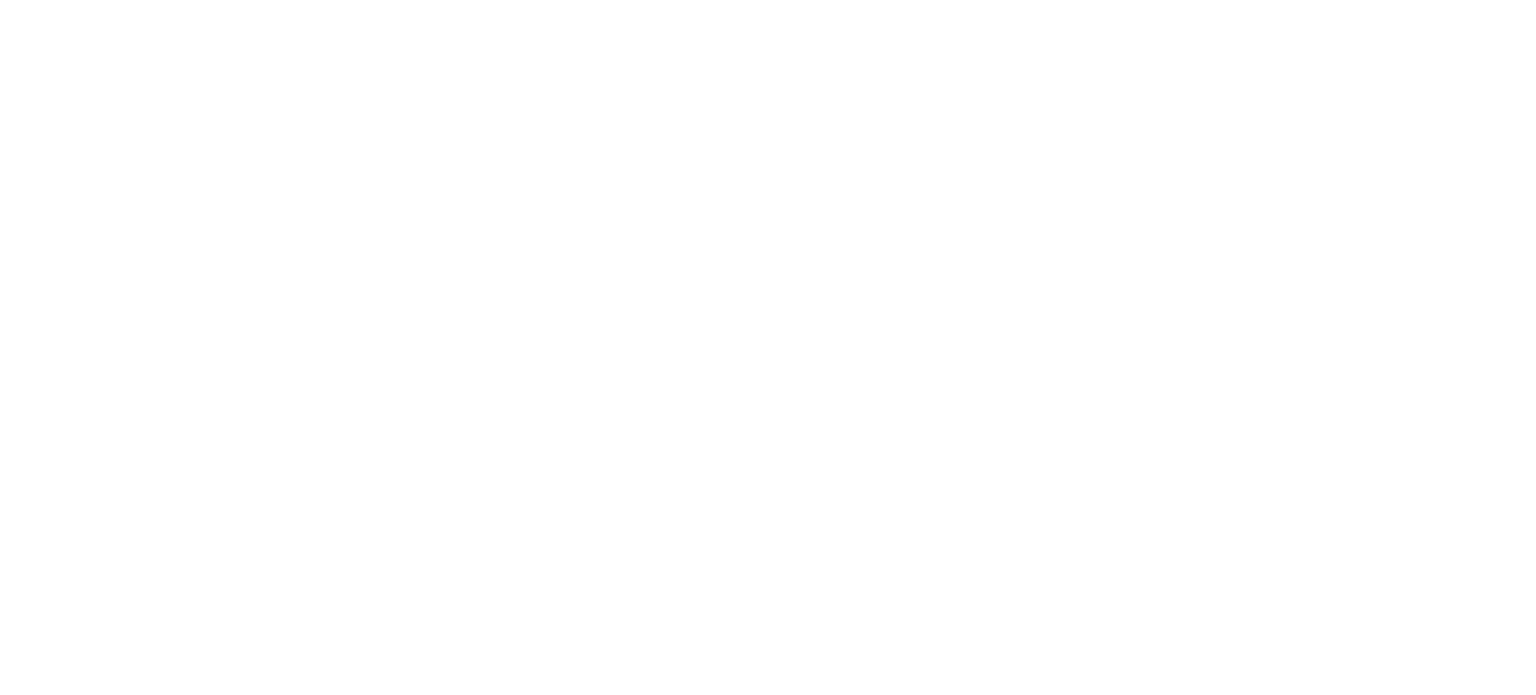 scroll, scrollTop: 0, scrollLeft: 0, axis: both 